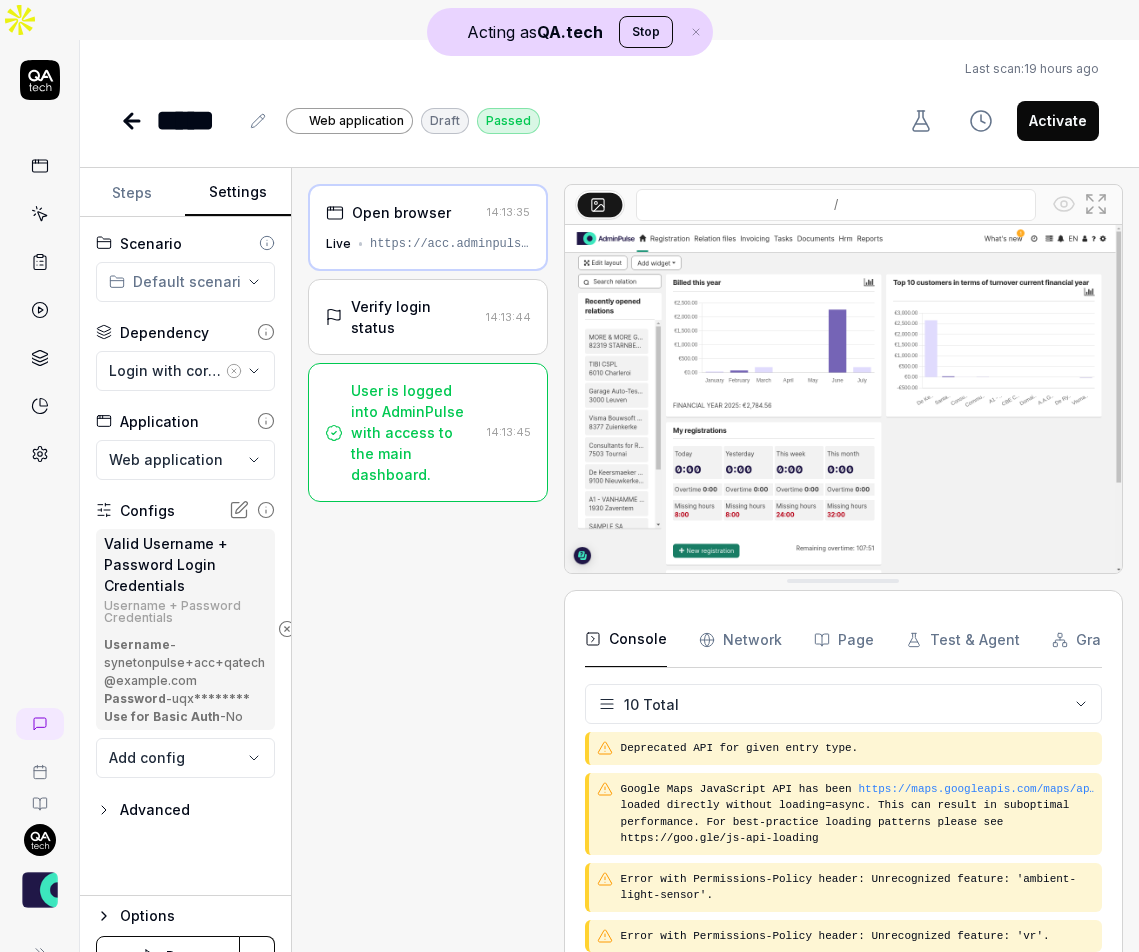 scroll, scrollTop: 0, scrollLeft: 0, axis: both 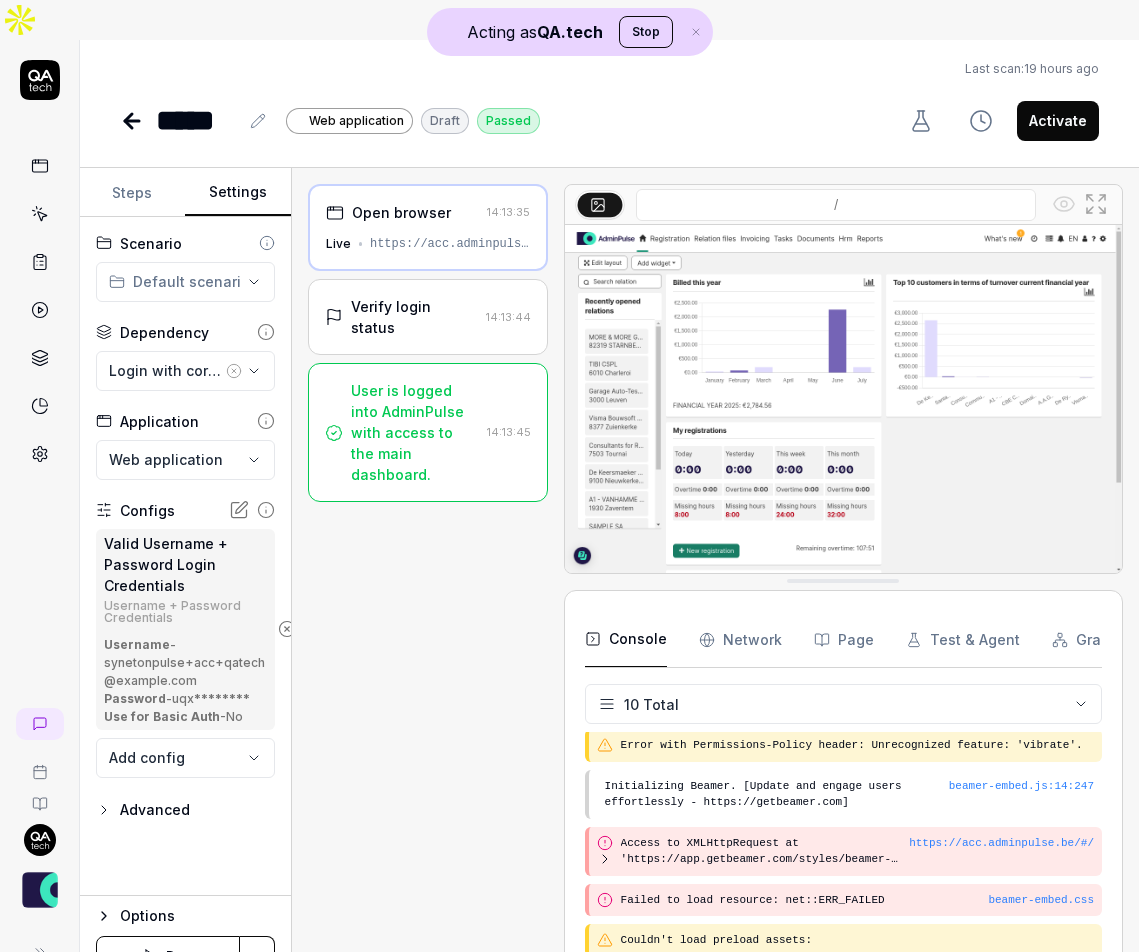 type 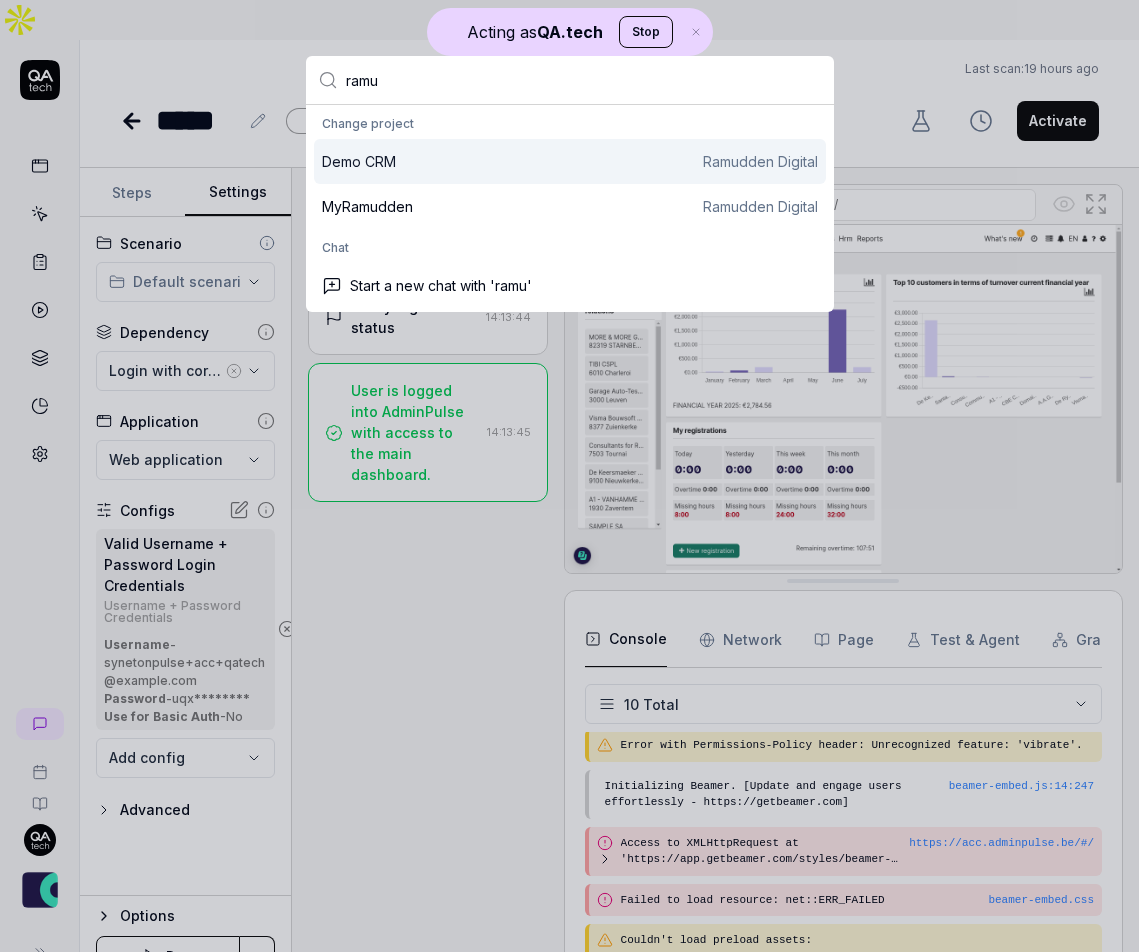 type on "ramu" 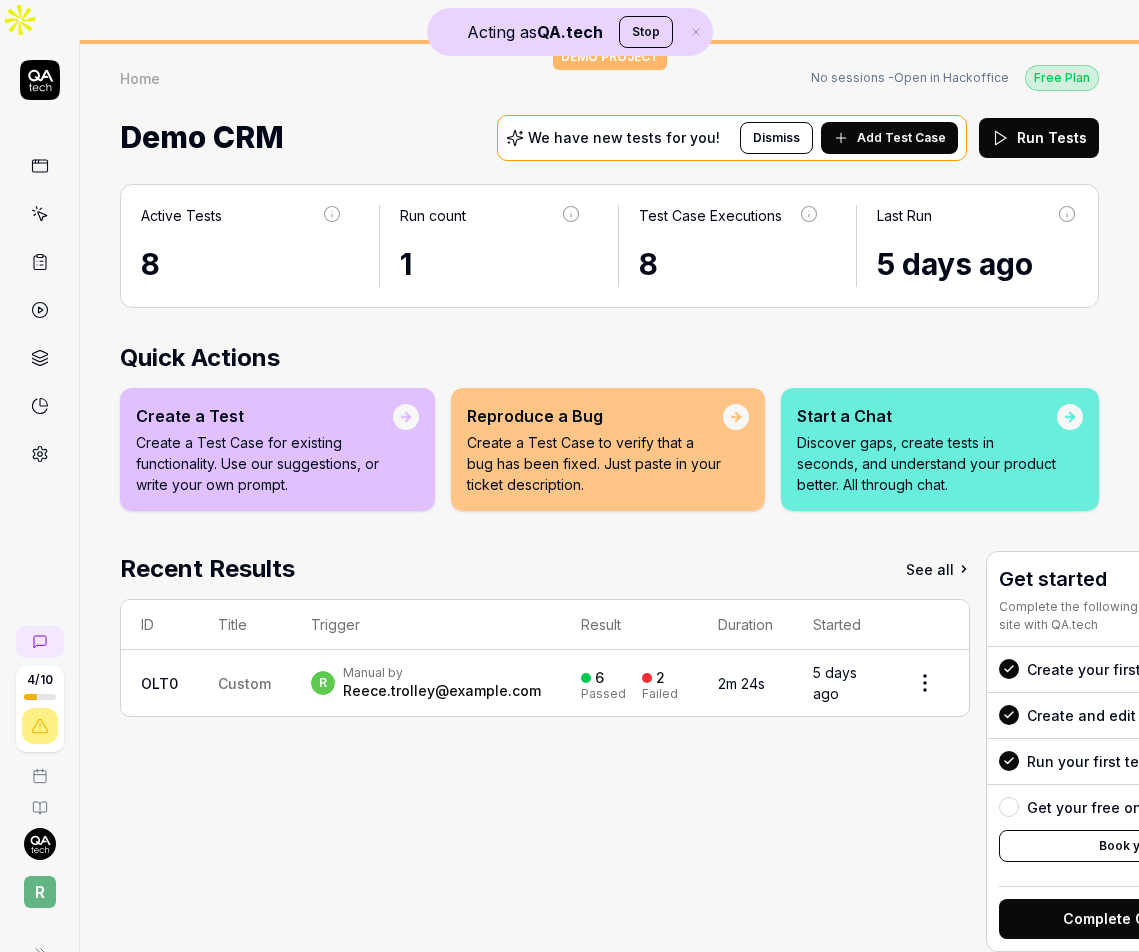 click on "Reece.trolley@example.com" at bounding box center [442, 691] 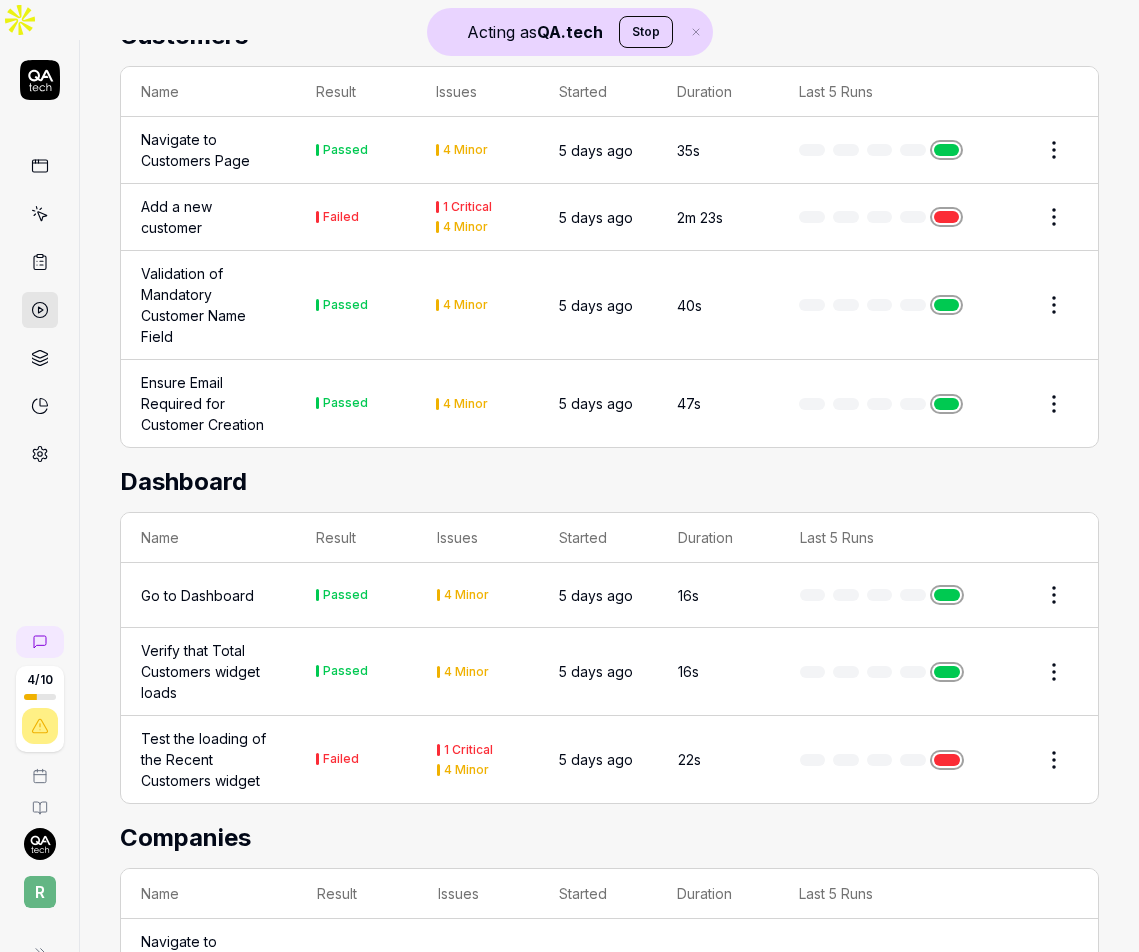 scroll, scrollTop: 606, scrollLeft: 0, axis: vertical 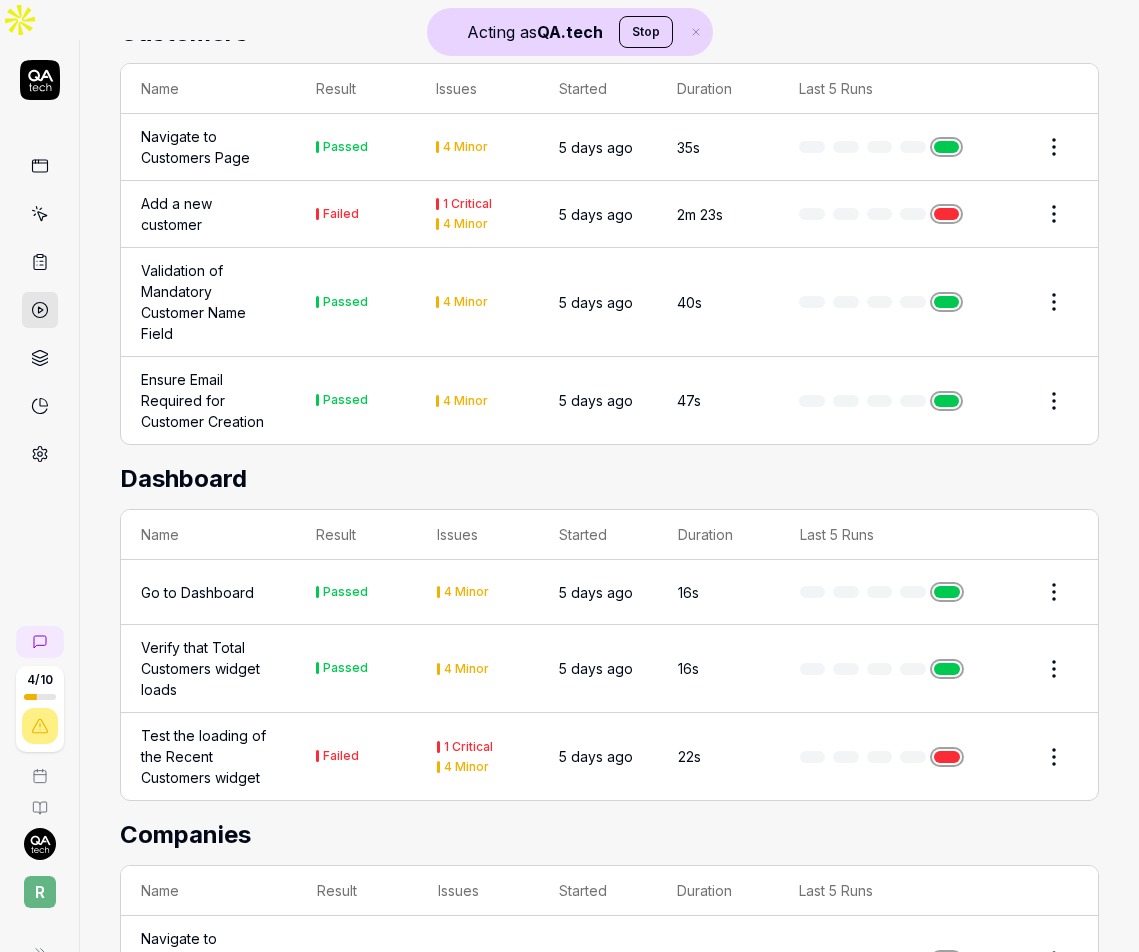 click on "Verify that Total Customers widget loads" at bounding box center [208, 668] 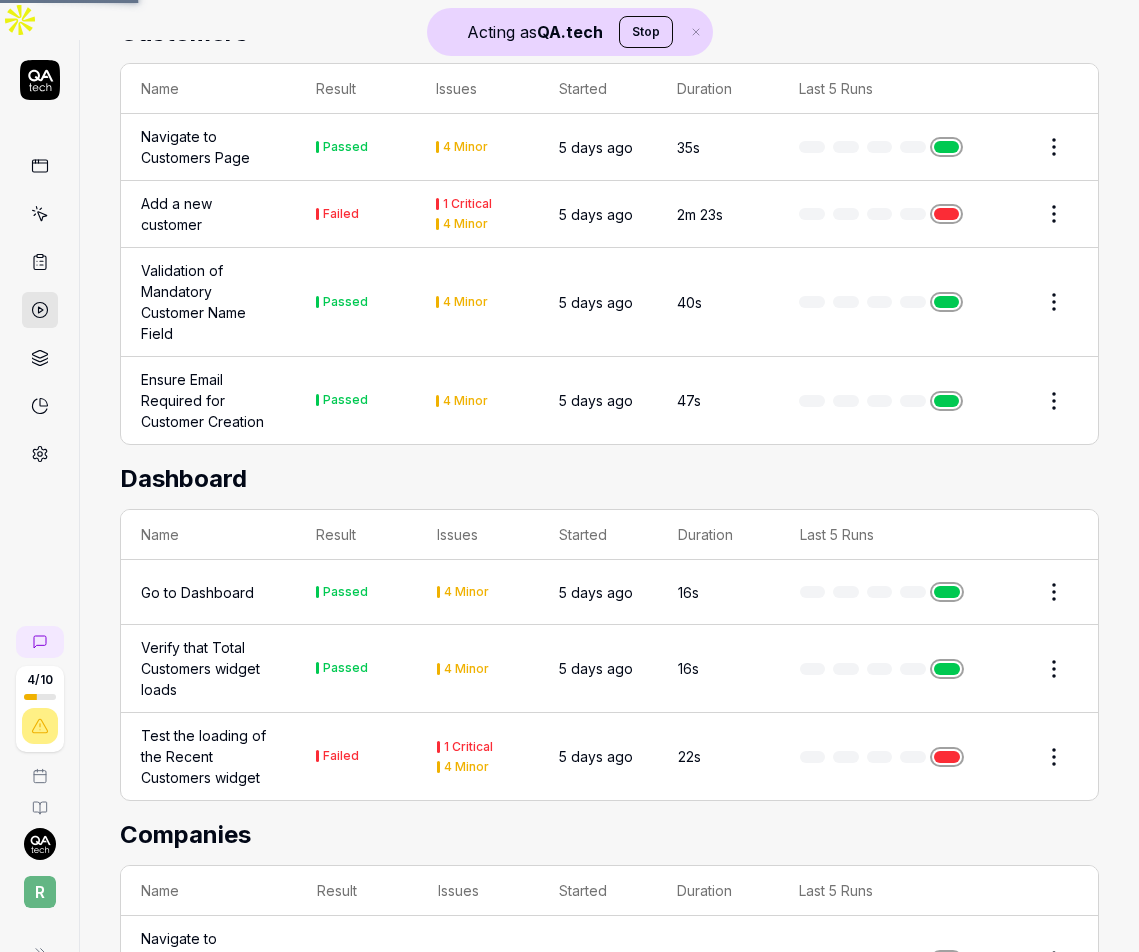 scroll, scrollTop: 0, scrollLeft: 0, axis: both 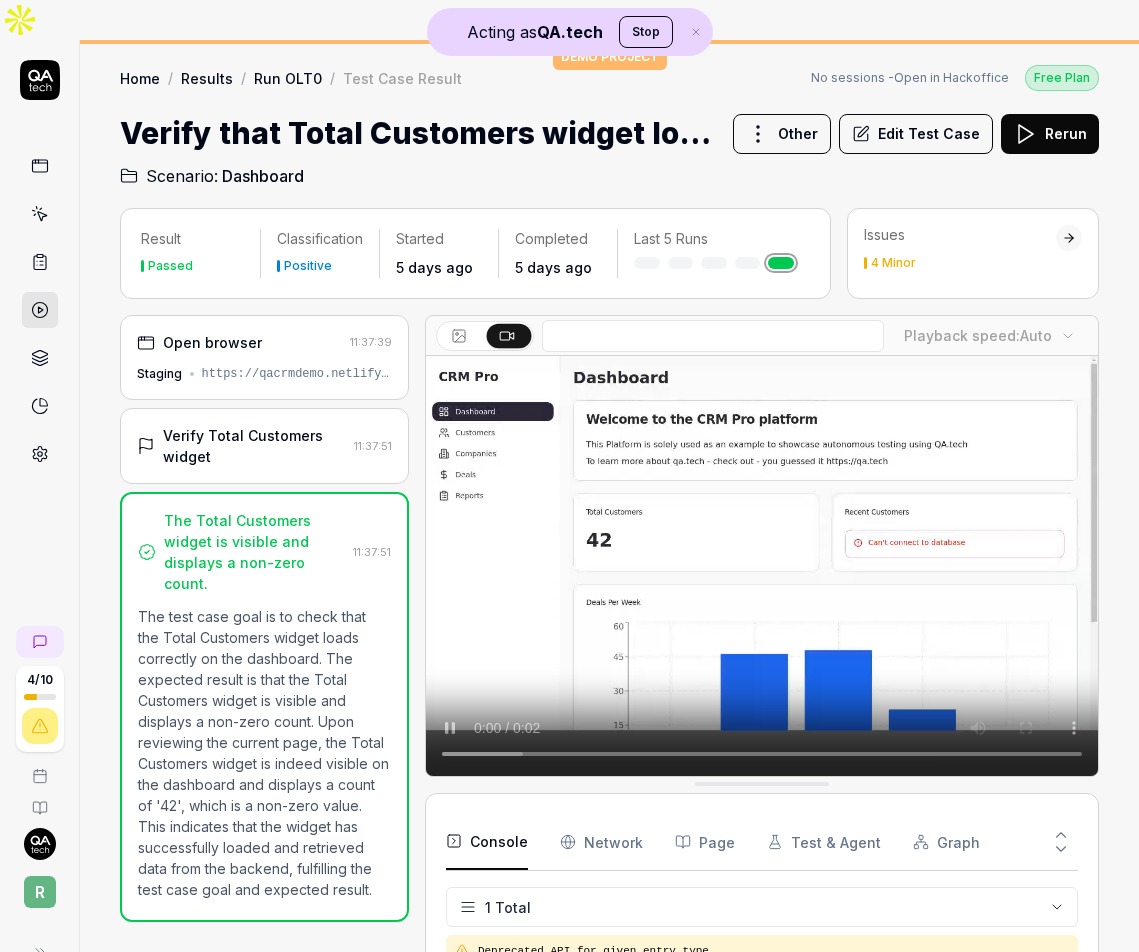 click on "Verify Total Customers widget" at bounding box center [254, 446] 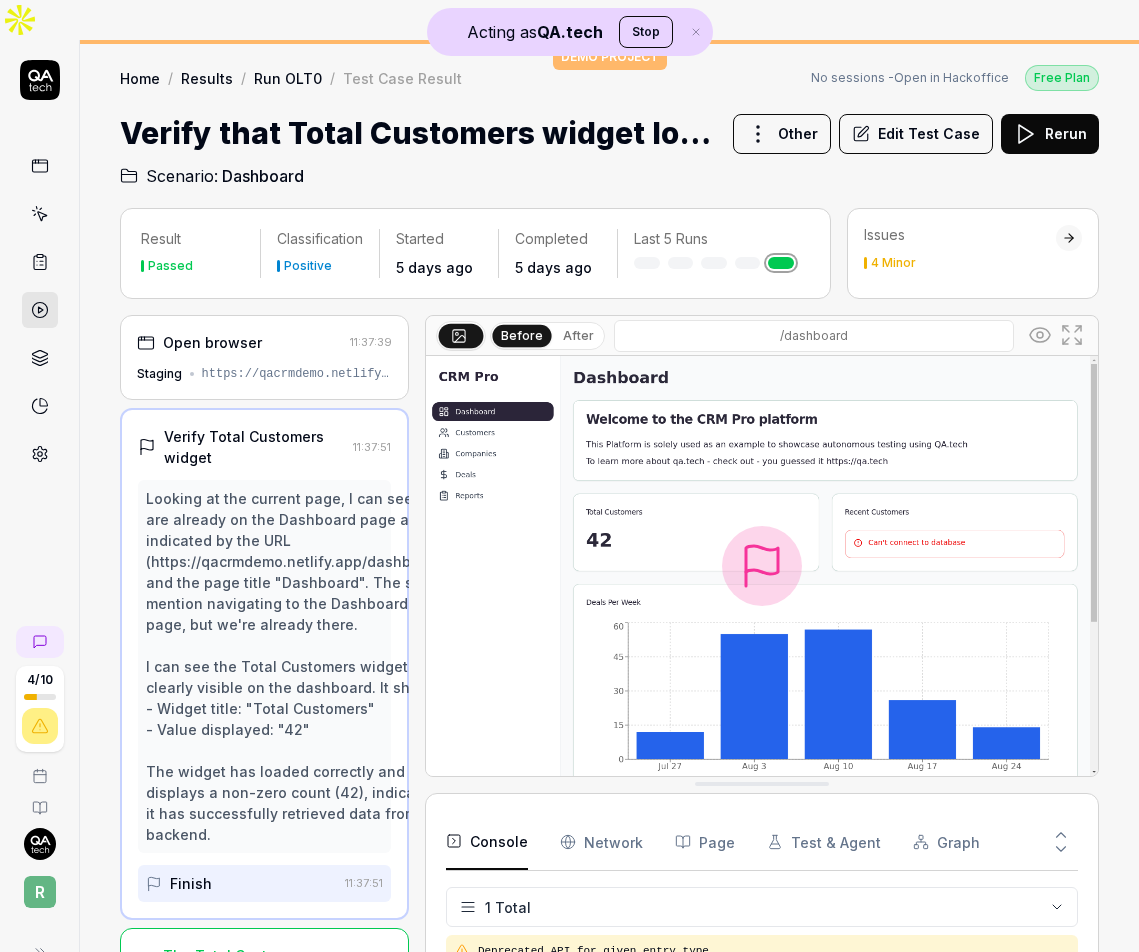 click on "Open browser 11:37:39 Staging https://qacrmdemo.netlify.app/" at bounding box center [264, 357] 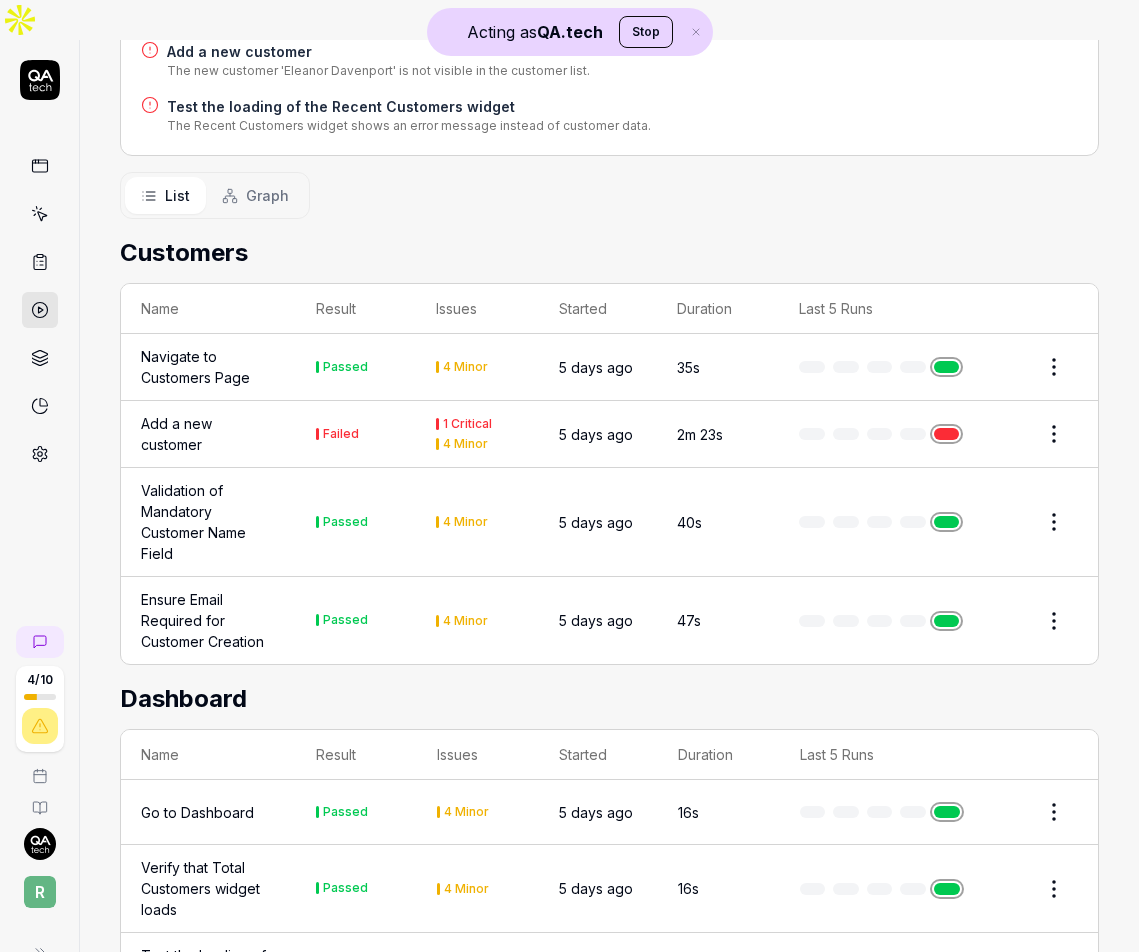 scroll, scrollTop: 648, scrollLeft: 0, axis: vertical 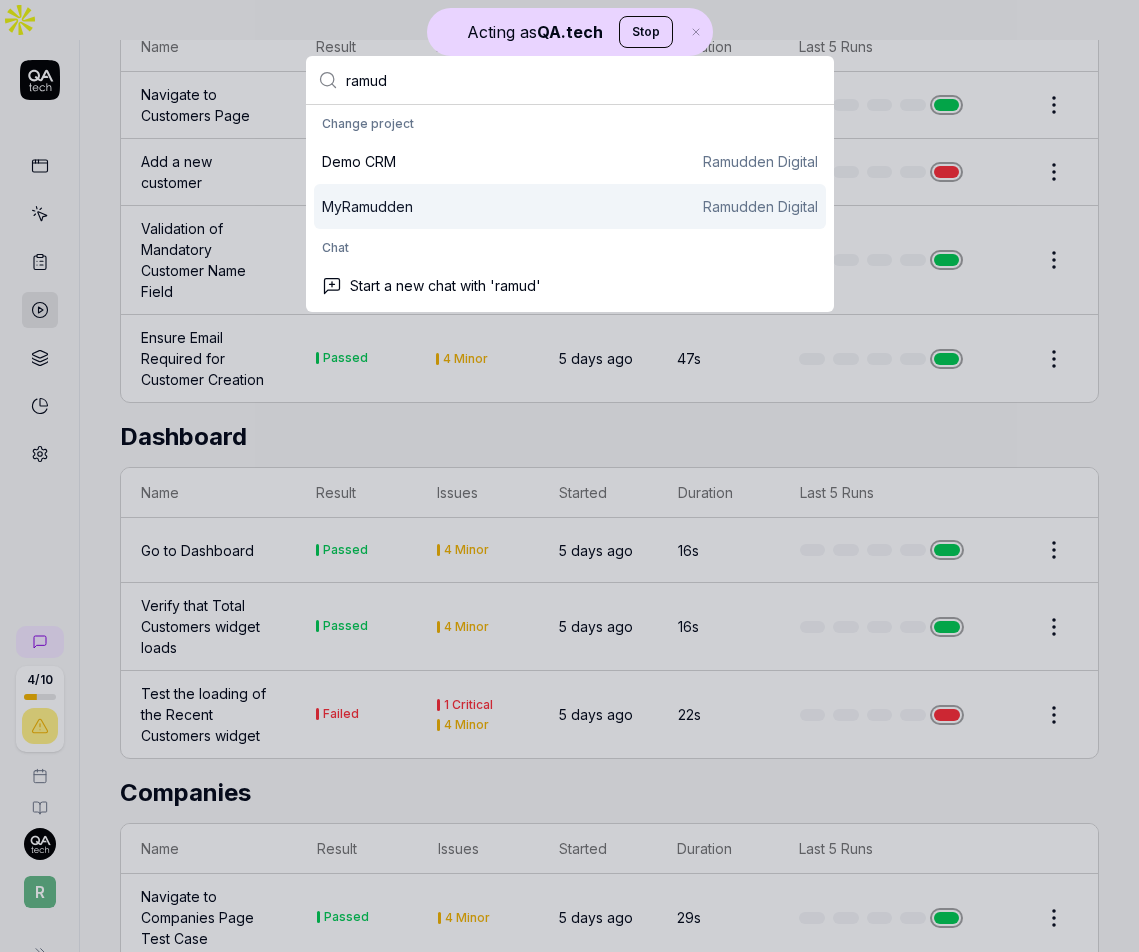 type on "ramud" 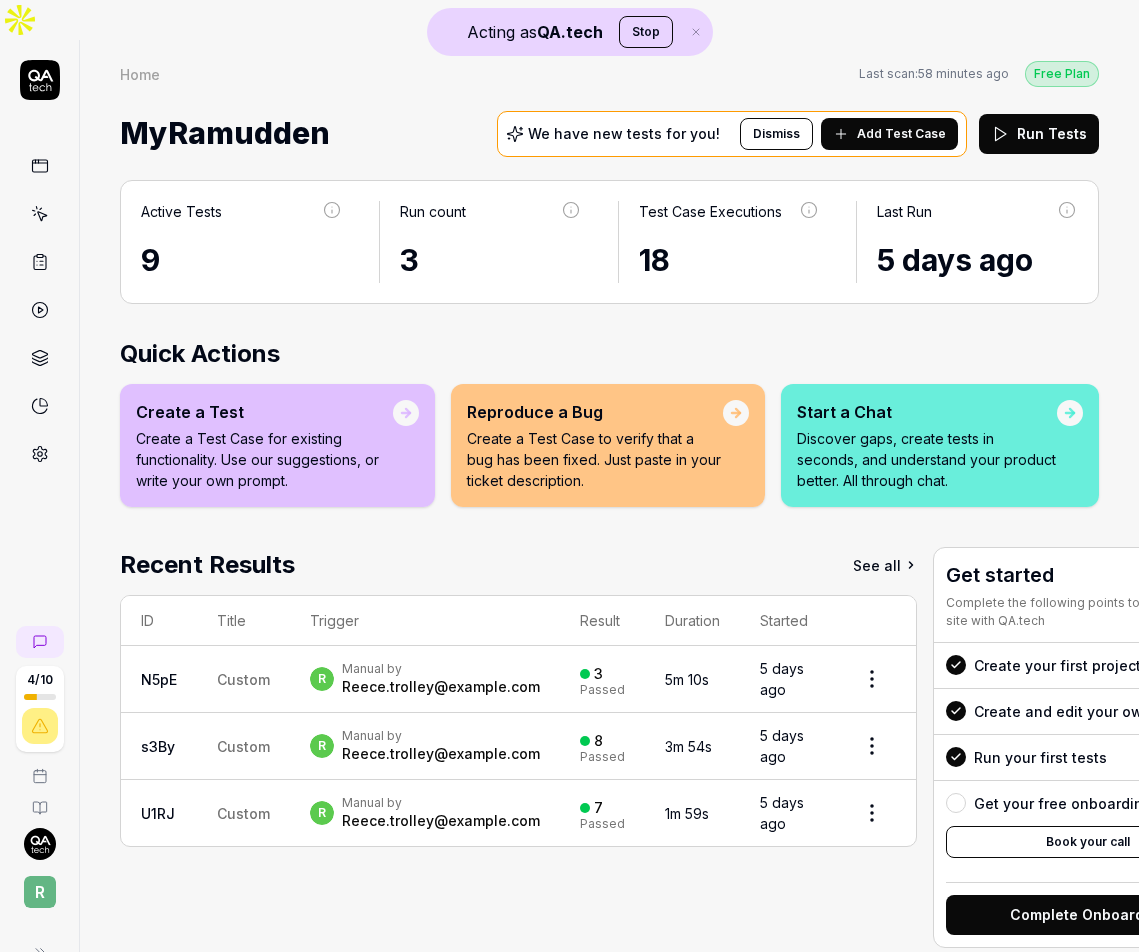 click on "Reece.trolley@example.com" at bounding box center (441, 687) 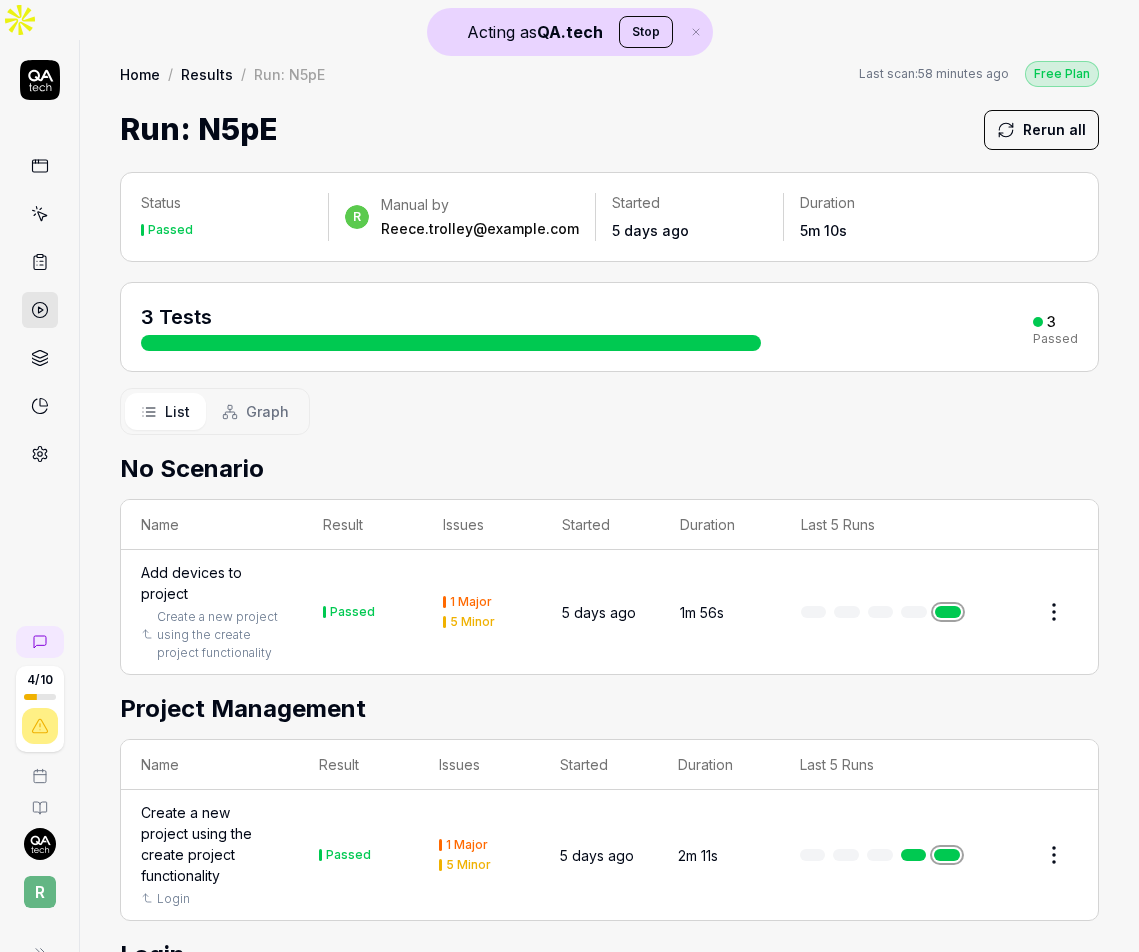 drag, startPoint x: 625, startPoint y: 195, endPoint x: 378, endPoint y: 188, distance: 247.09917 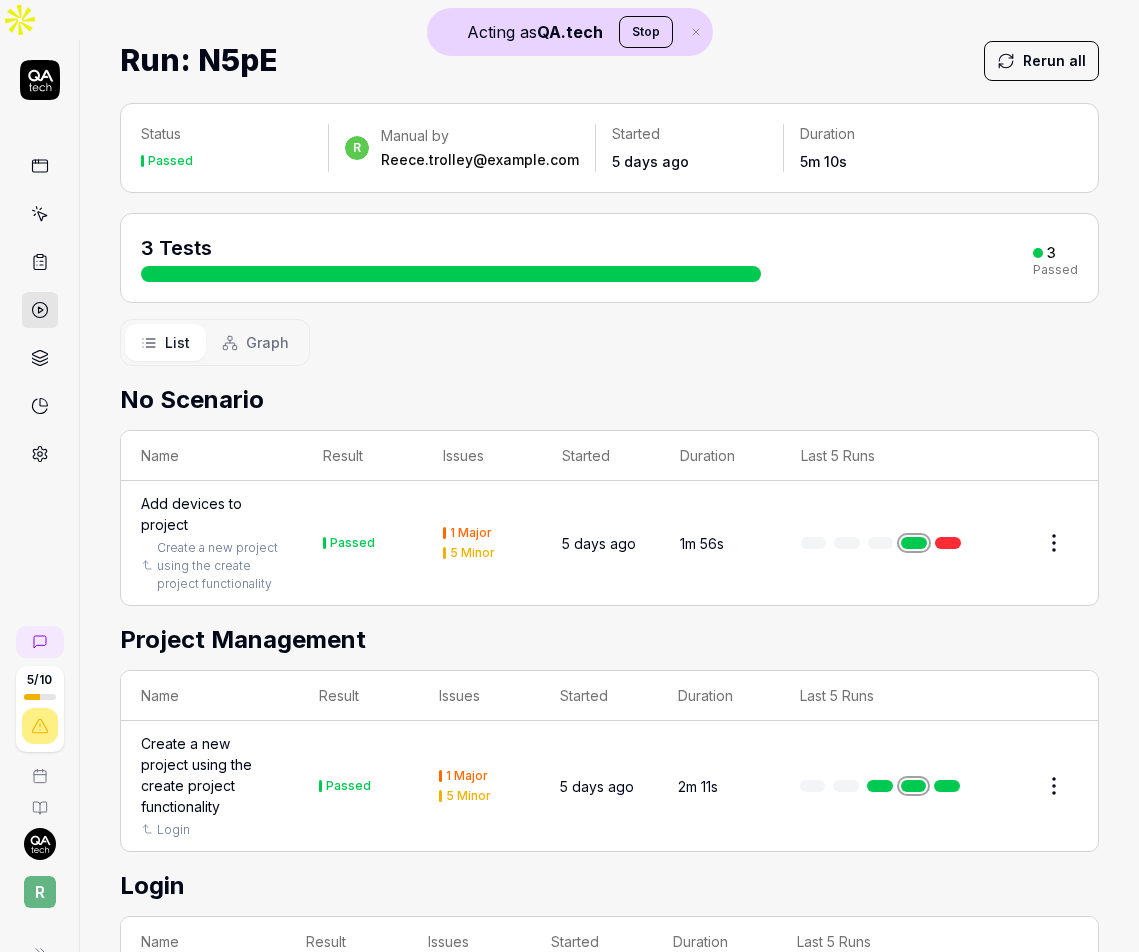 scroll, scrollTop: 72, scrollLeft: 0, axis: vertical 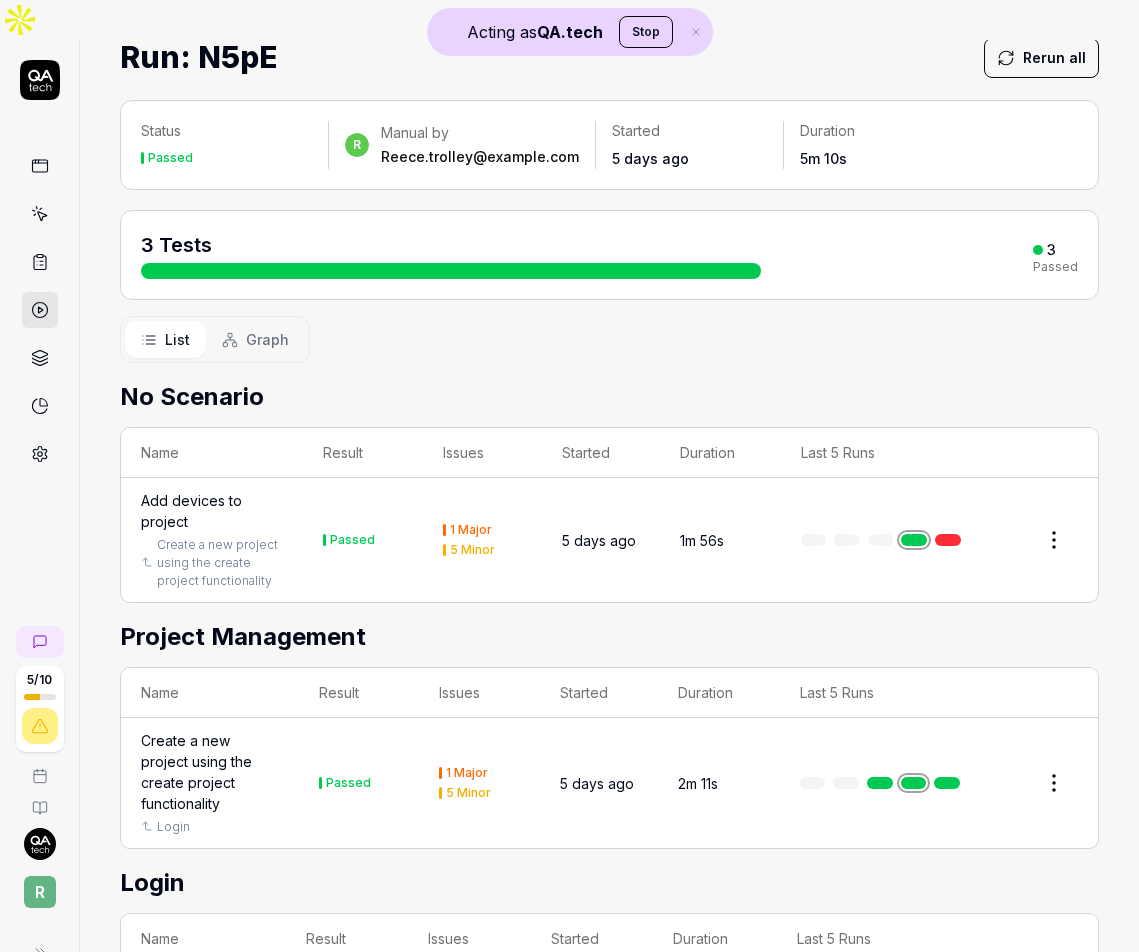 click on "Create a new project using the create project functionality" at bounding box center (210, 772) 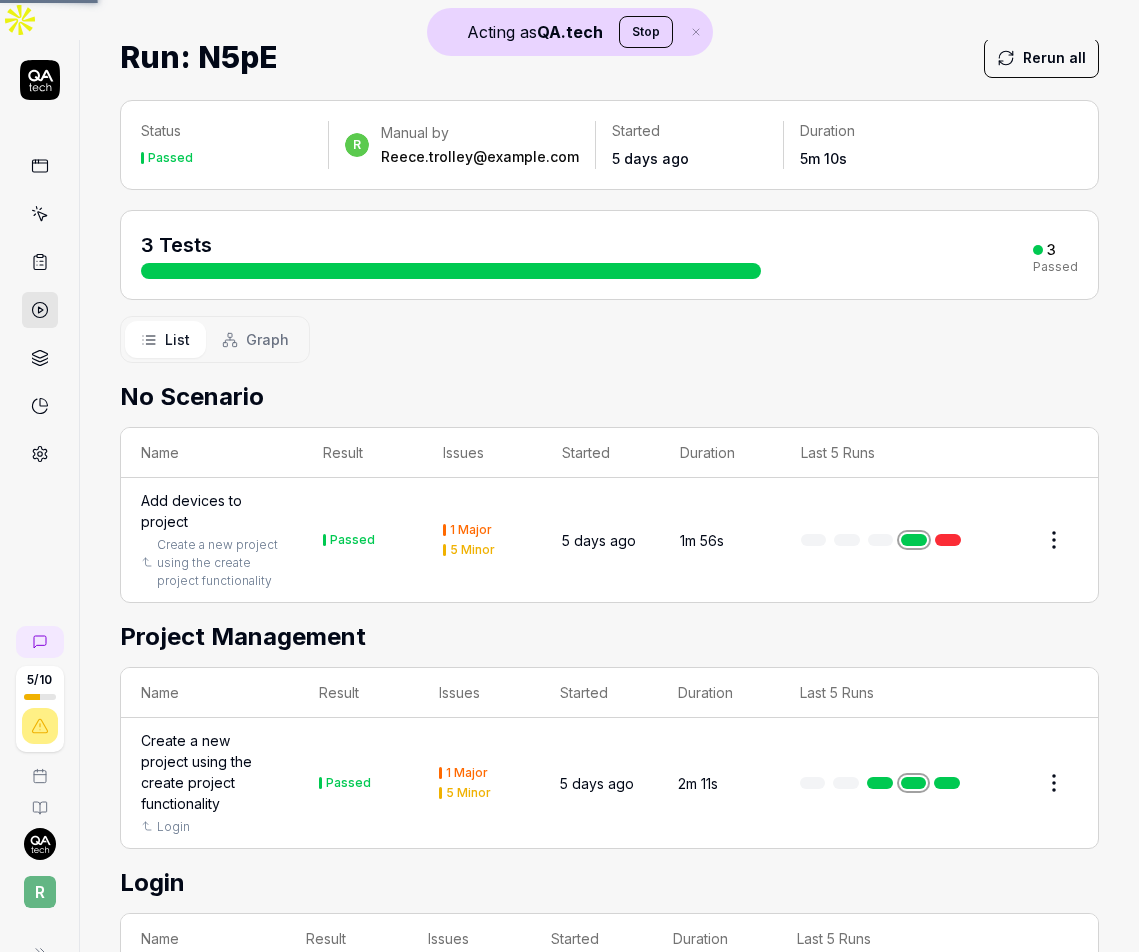 scroll, scrollTop: 0, scrollLeft: 0, axis: both 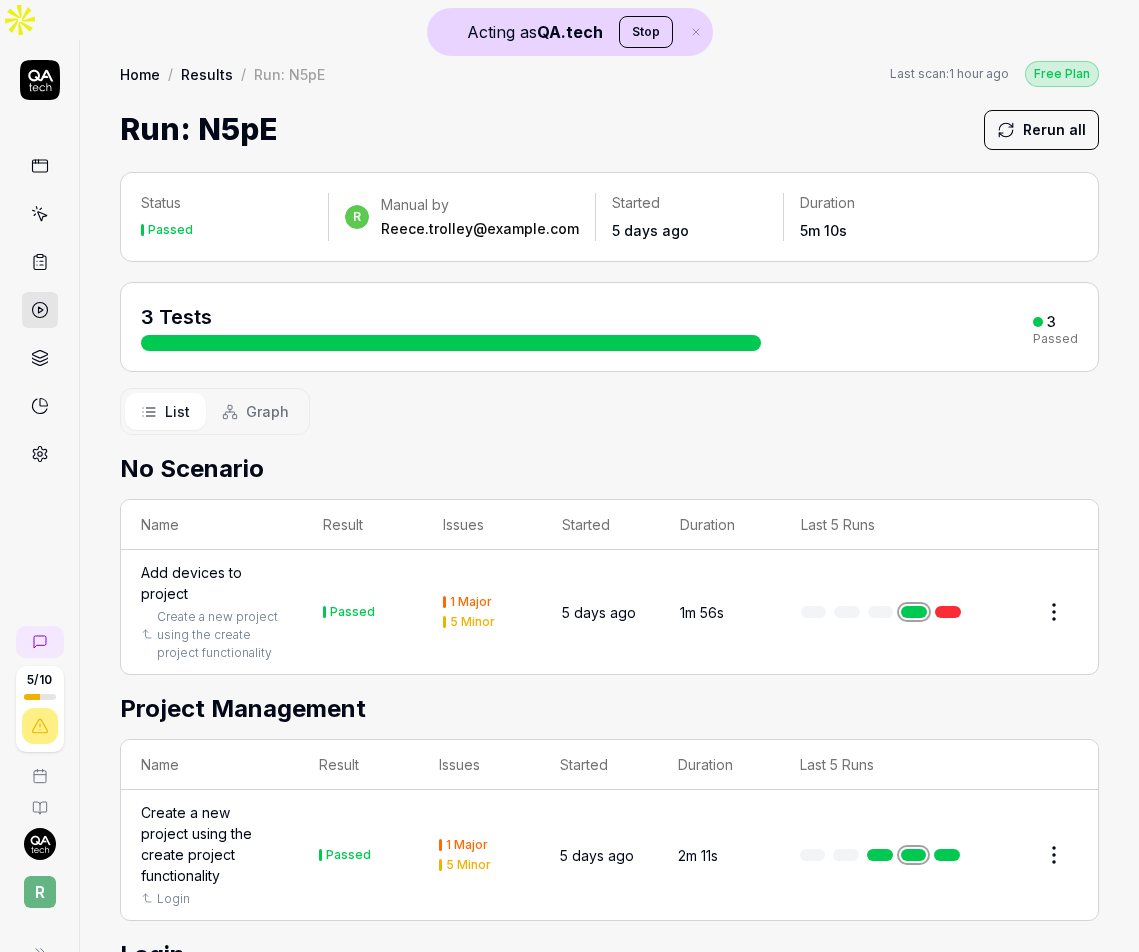 click on "Add devices to project" at bounding box center (212, 583) 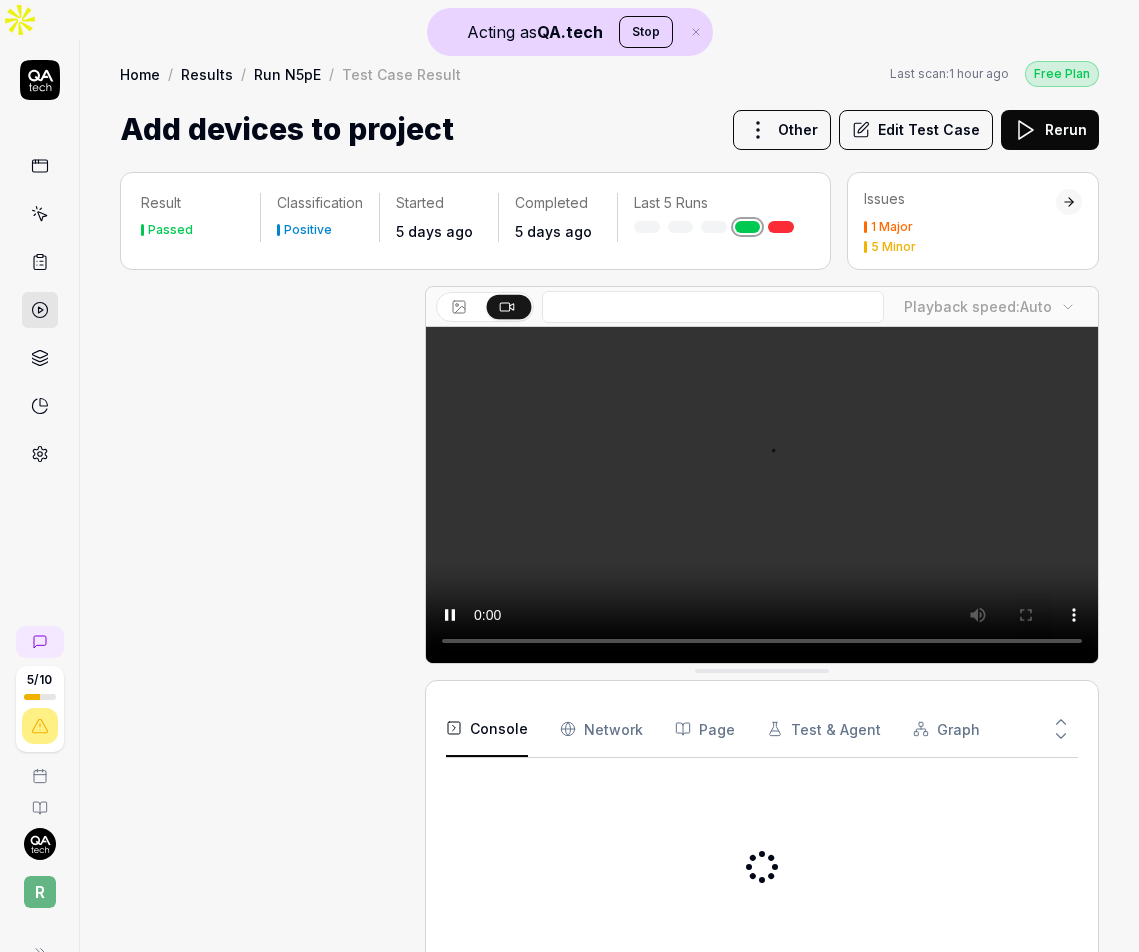 scroll, scrollTop: 979, scrollLeft: 0, axis: vertical 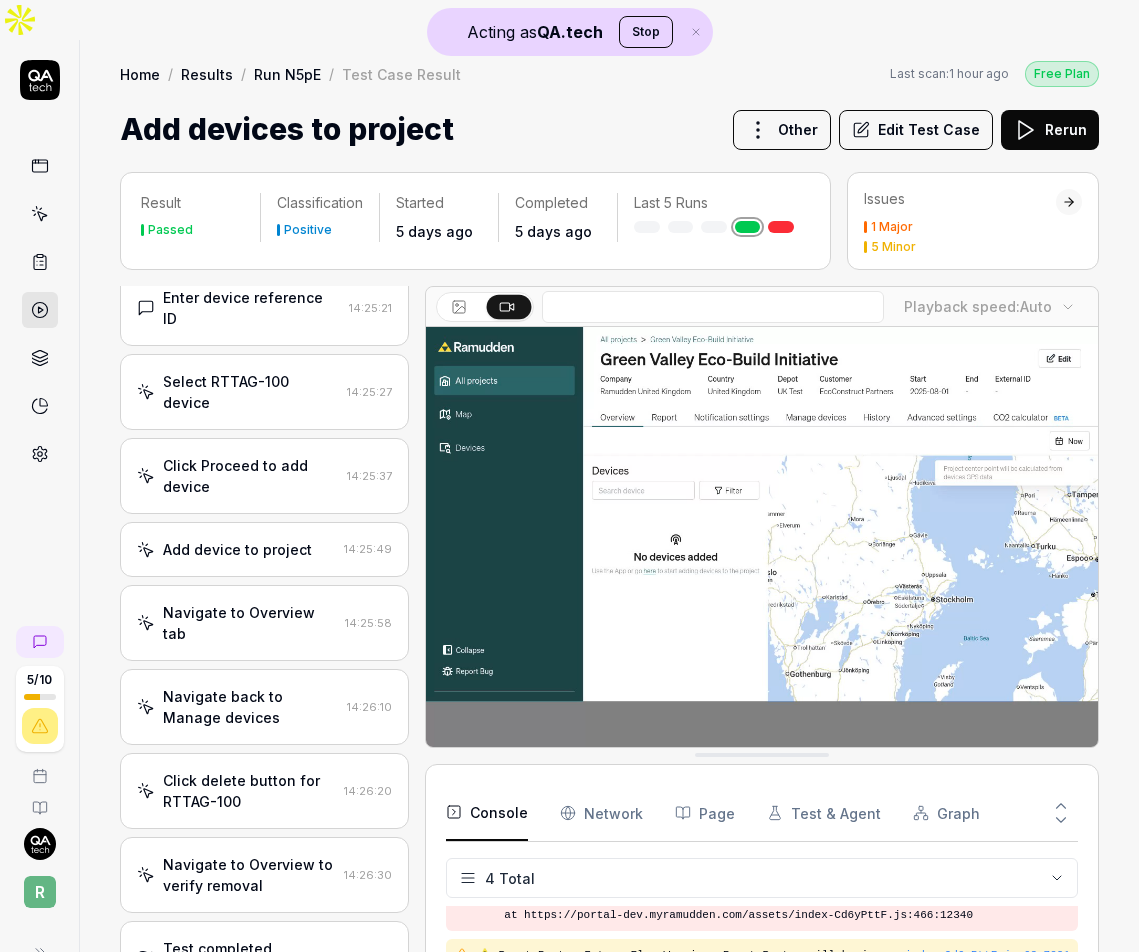 click on "Navigate to Overview tab 14:25:58" at bounding box center [264, 623] 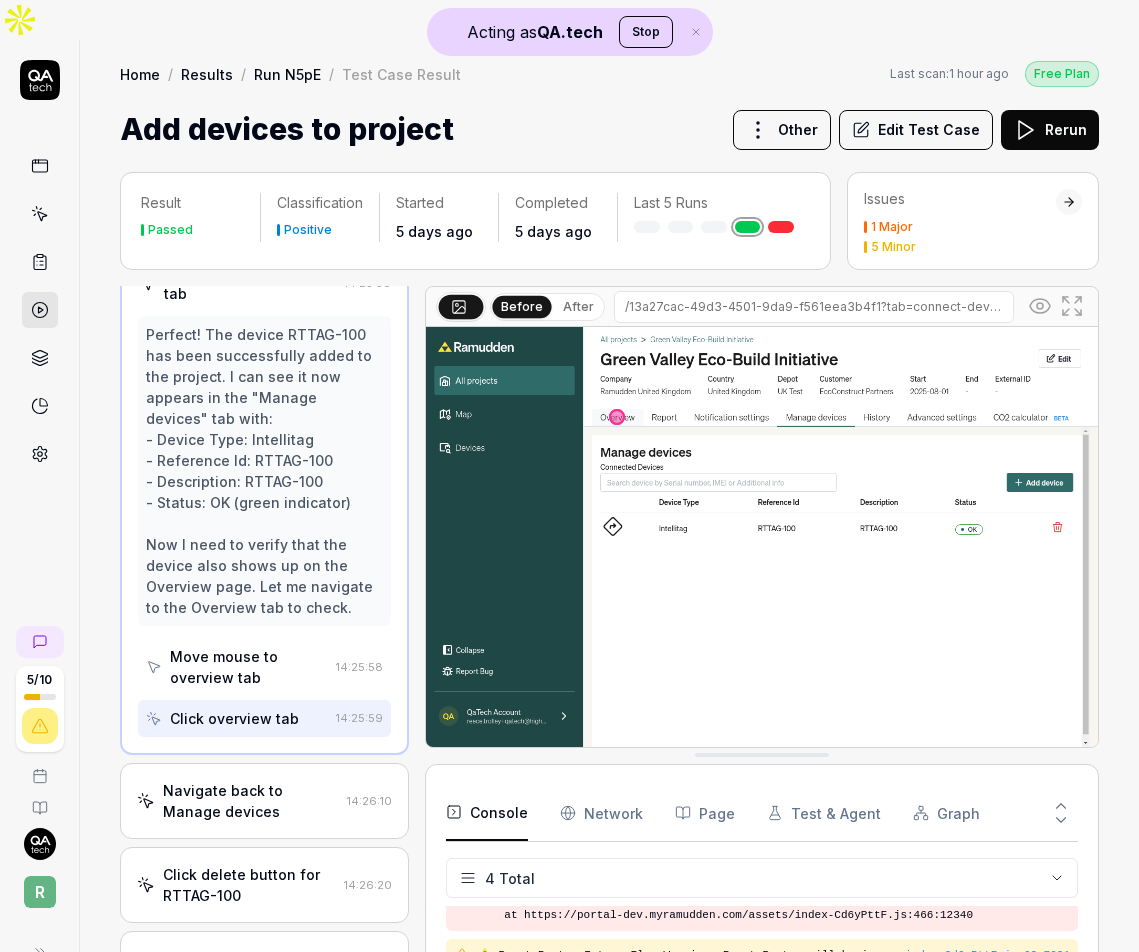 scroll, scrollTop: 618, scrollLeft: 0, axis: vertical 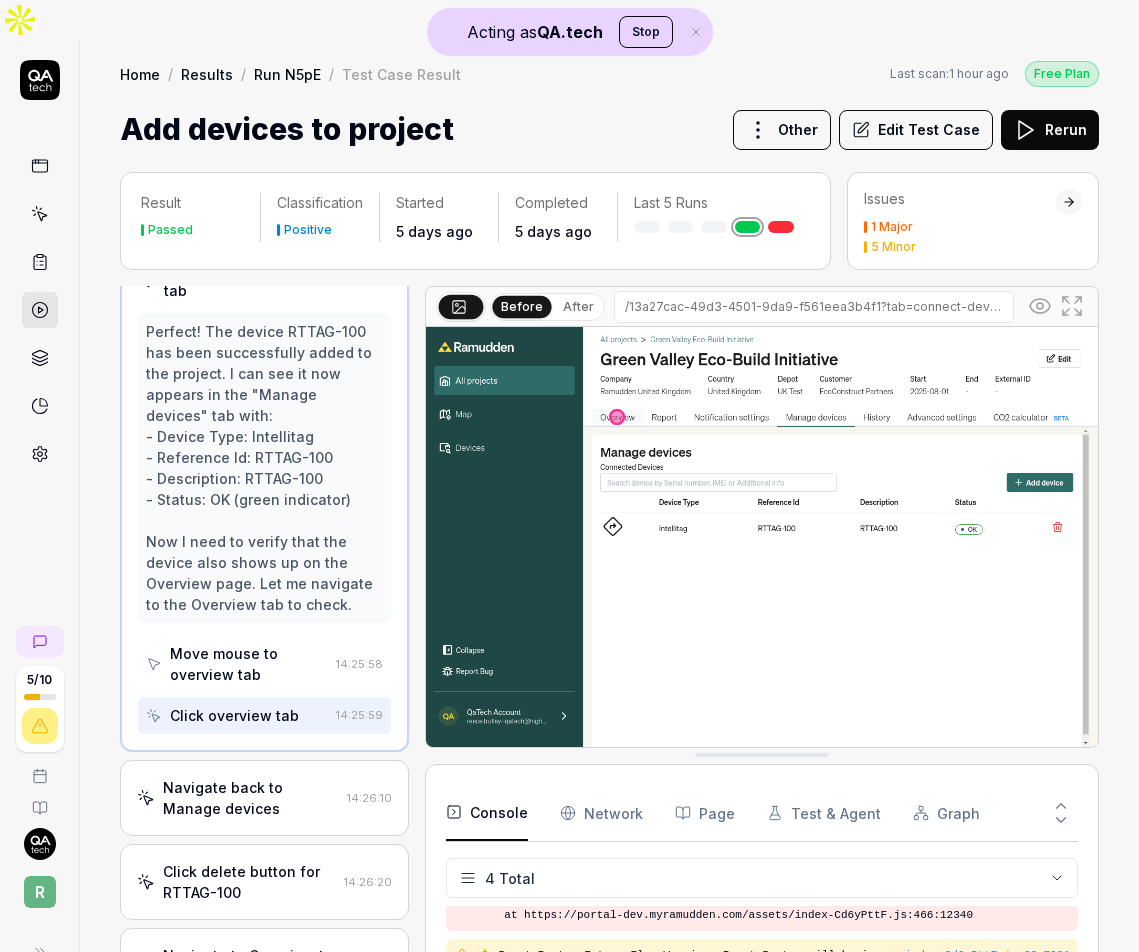 click on "Navigate back to Manage devices" at bounding box center [251, 798] 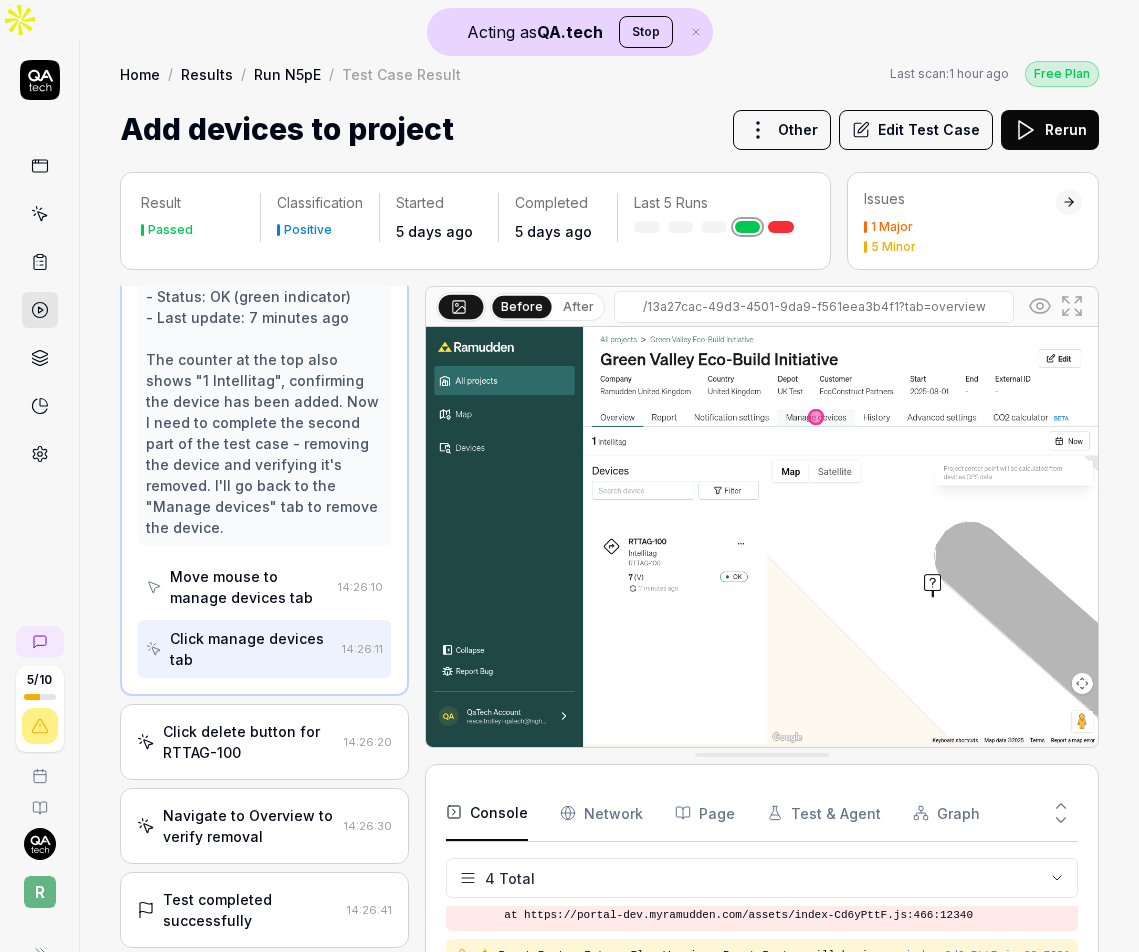 click on "Navigate to Overview to verify removal" at bounding box center (249, 826) 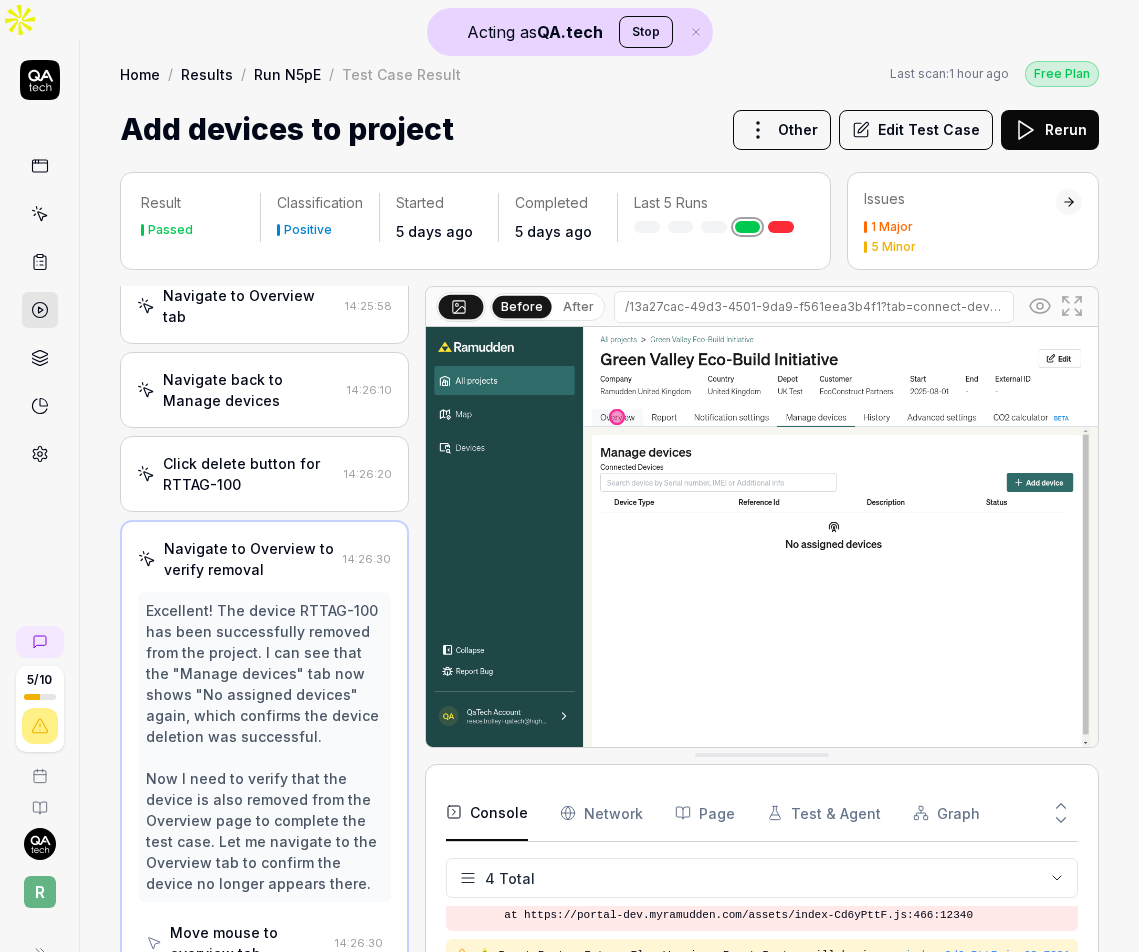 scroll, scrollTop: 582, scrollLeft: 0, axis: vertical 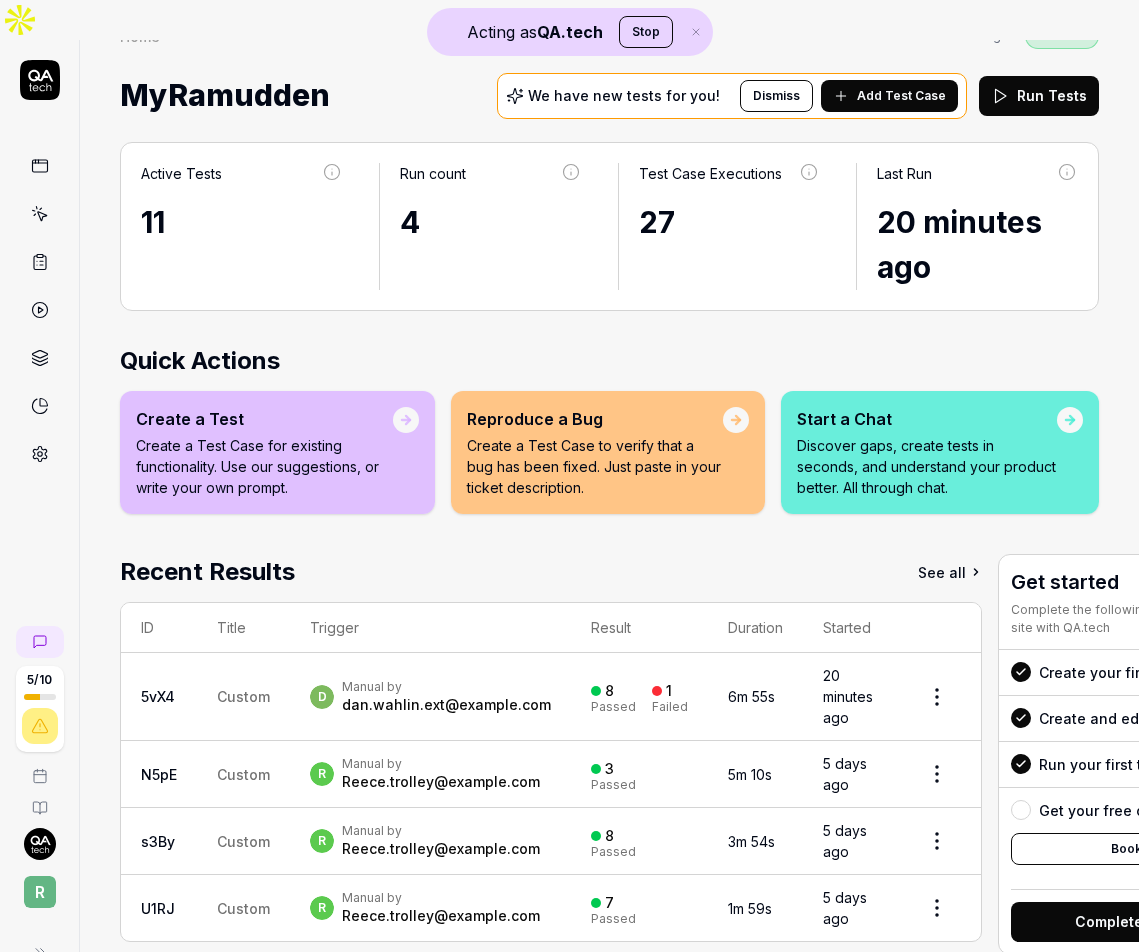 click on "Custom" at bounding box center (243, 841) 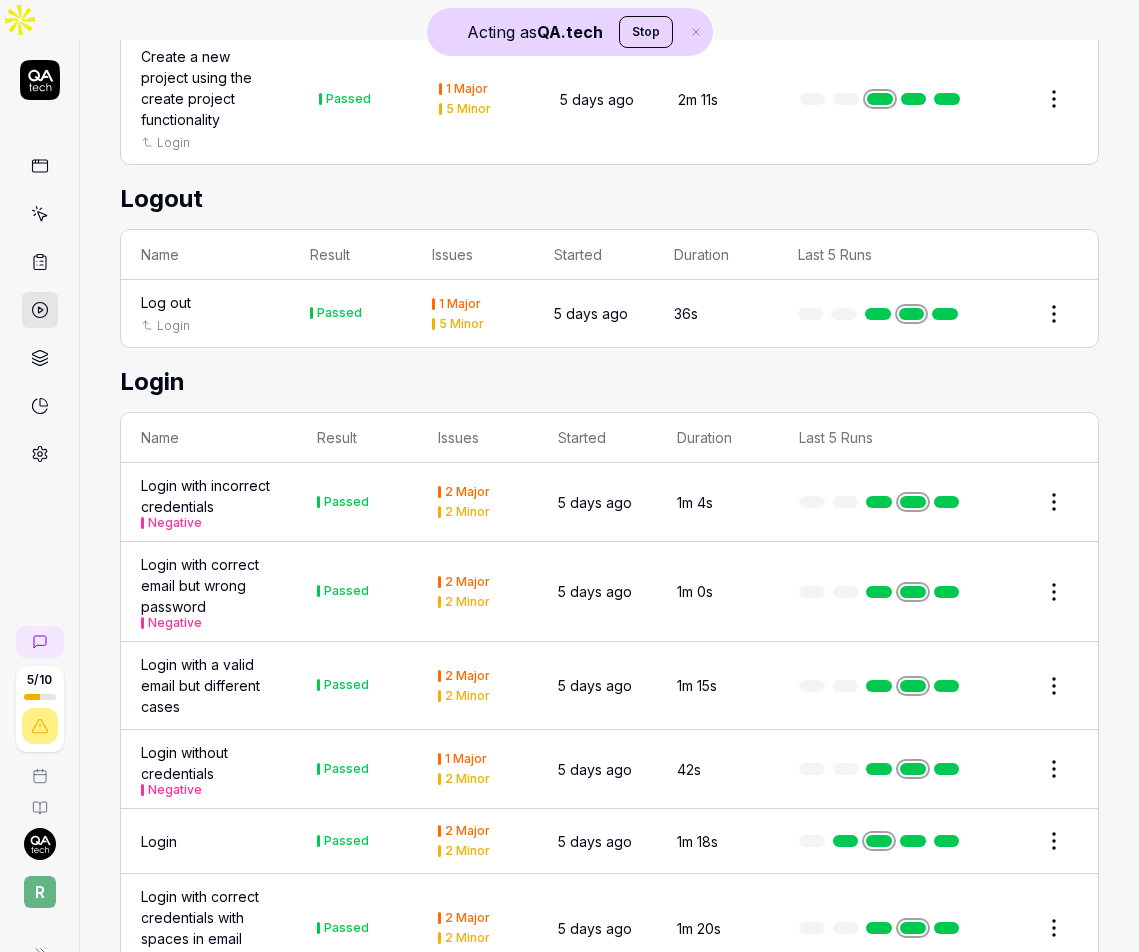 scroll, scrollTop: 0, scrollLeft: 0, axis: both 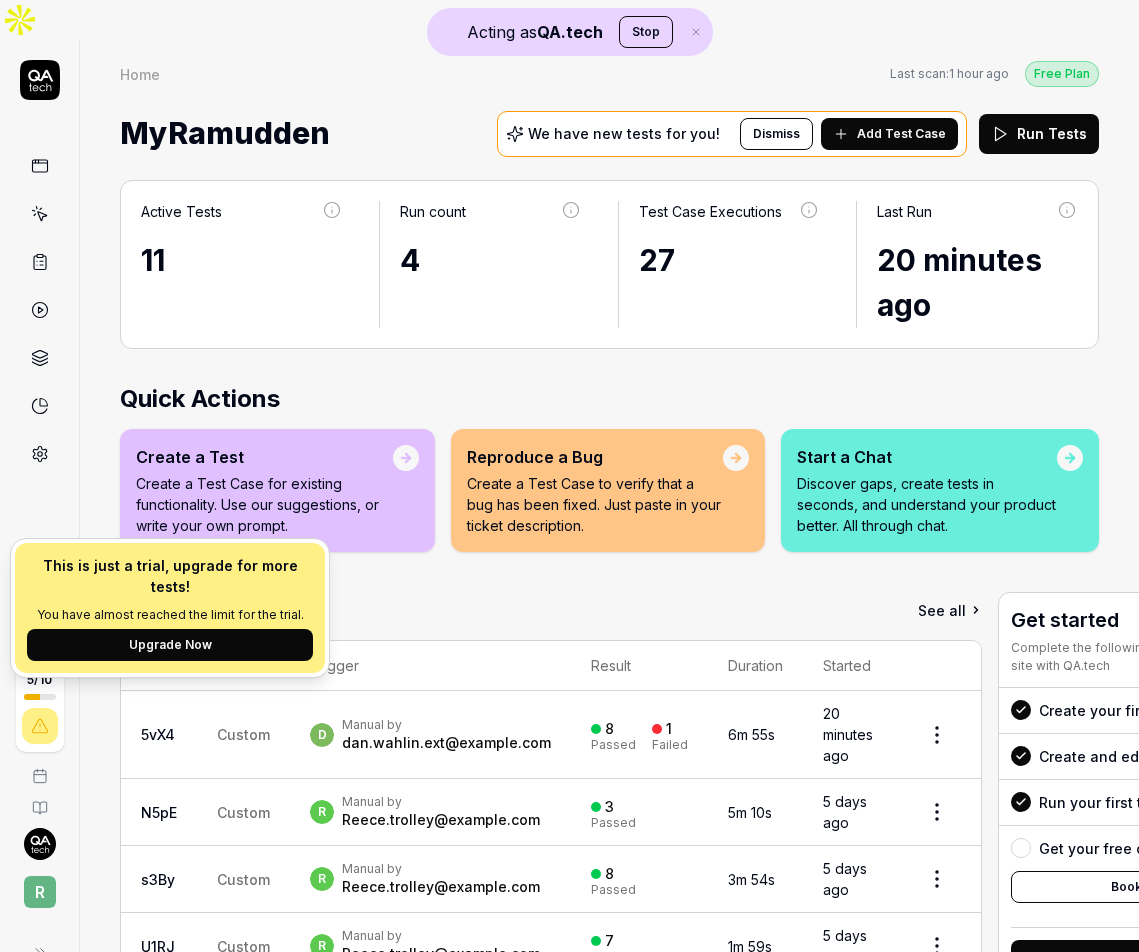 click 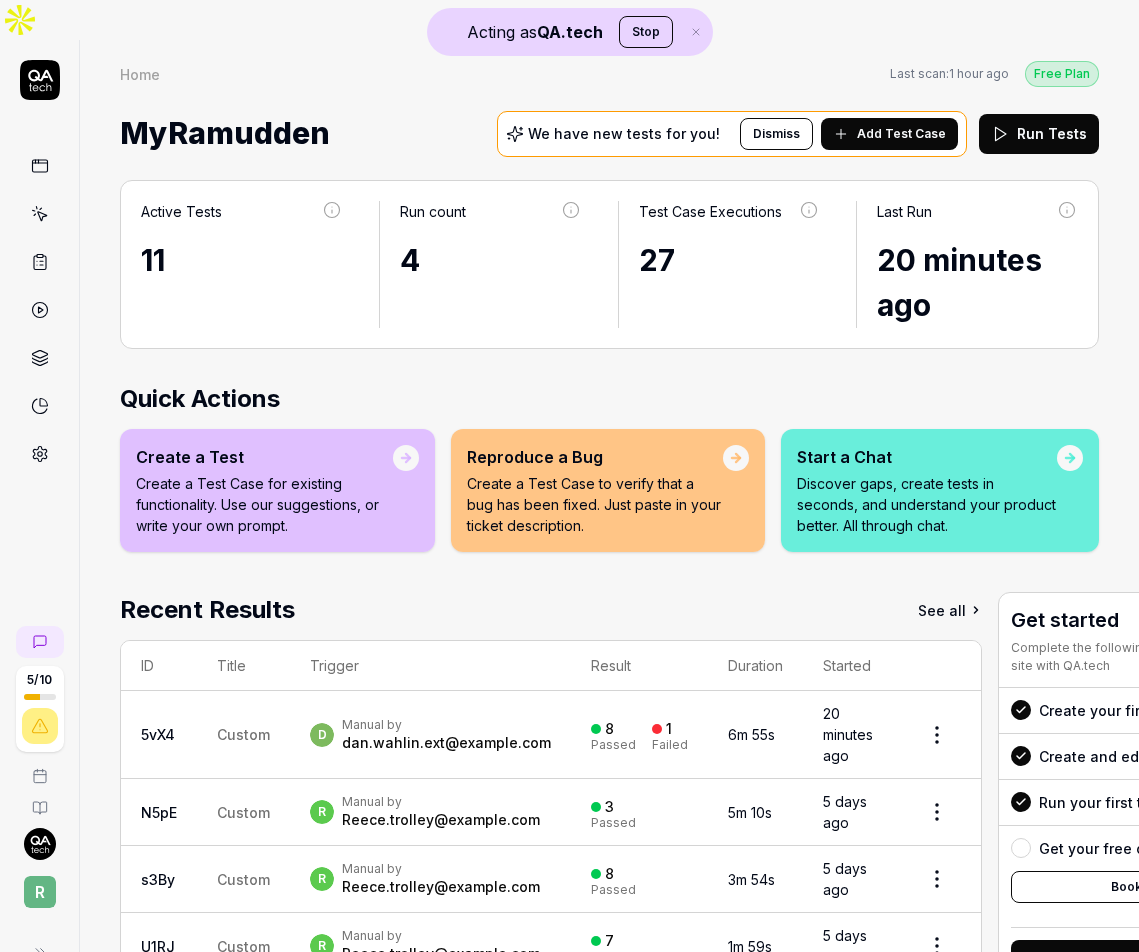 click on "5  /  10" at bounding box center [39, 680] 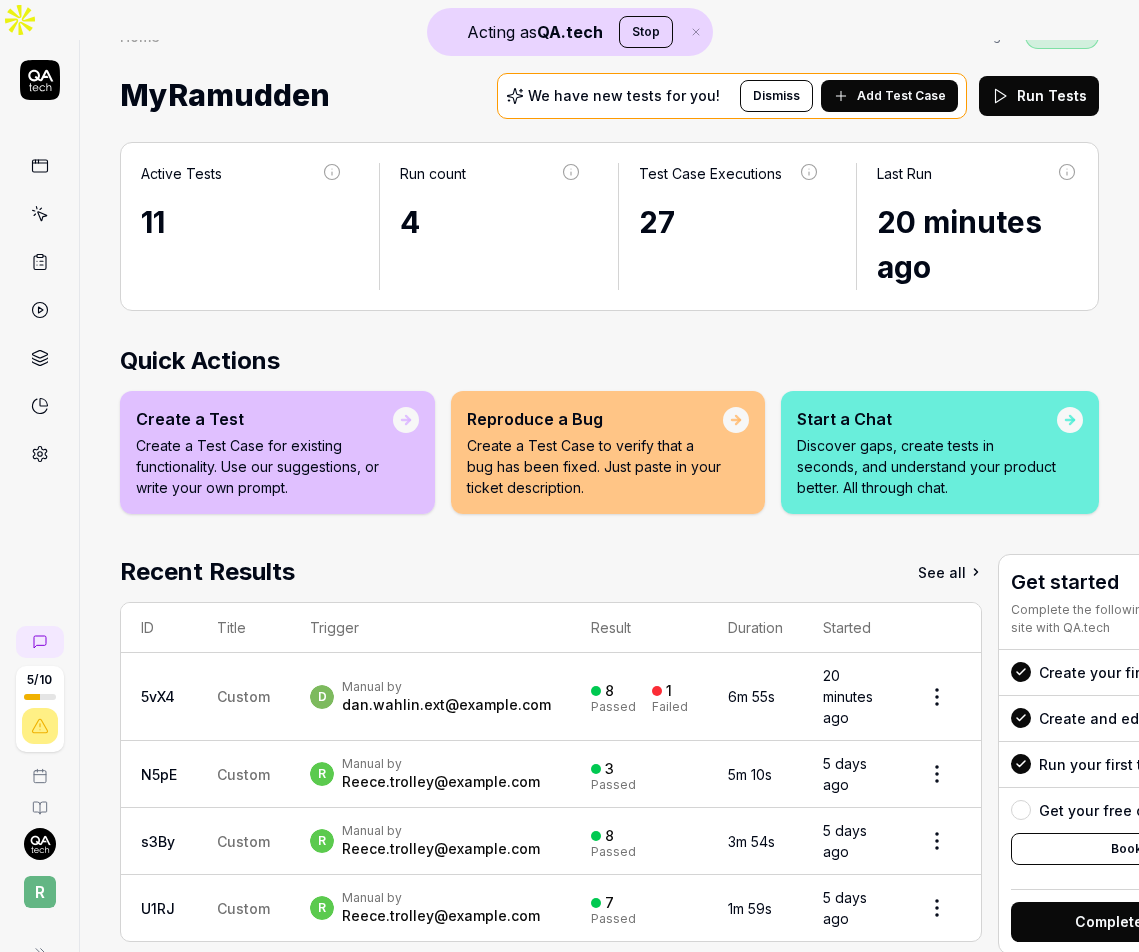 click on "d Manual by dan.wahlin.ext@example.com" at bounding box center [430, 697] 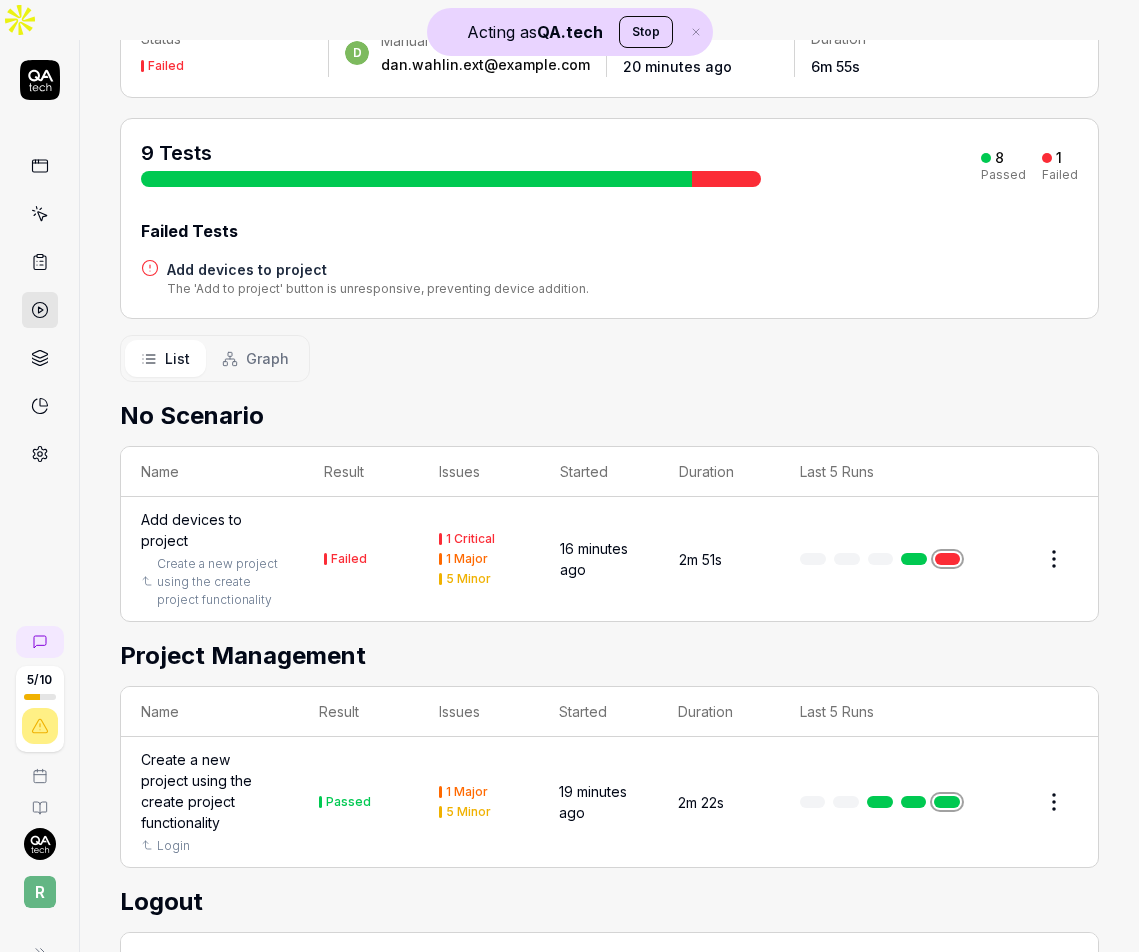 scroll, scrollTop: 170, scrollLeft: 0, axis: vertical 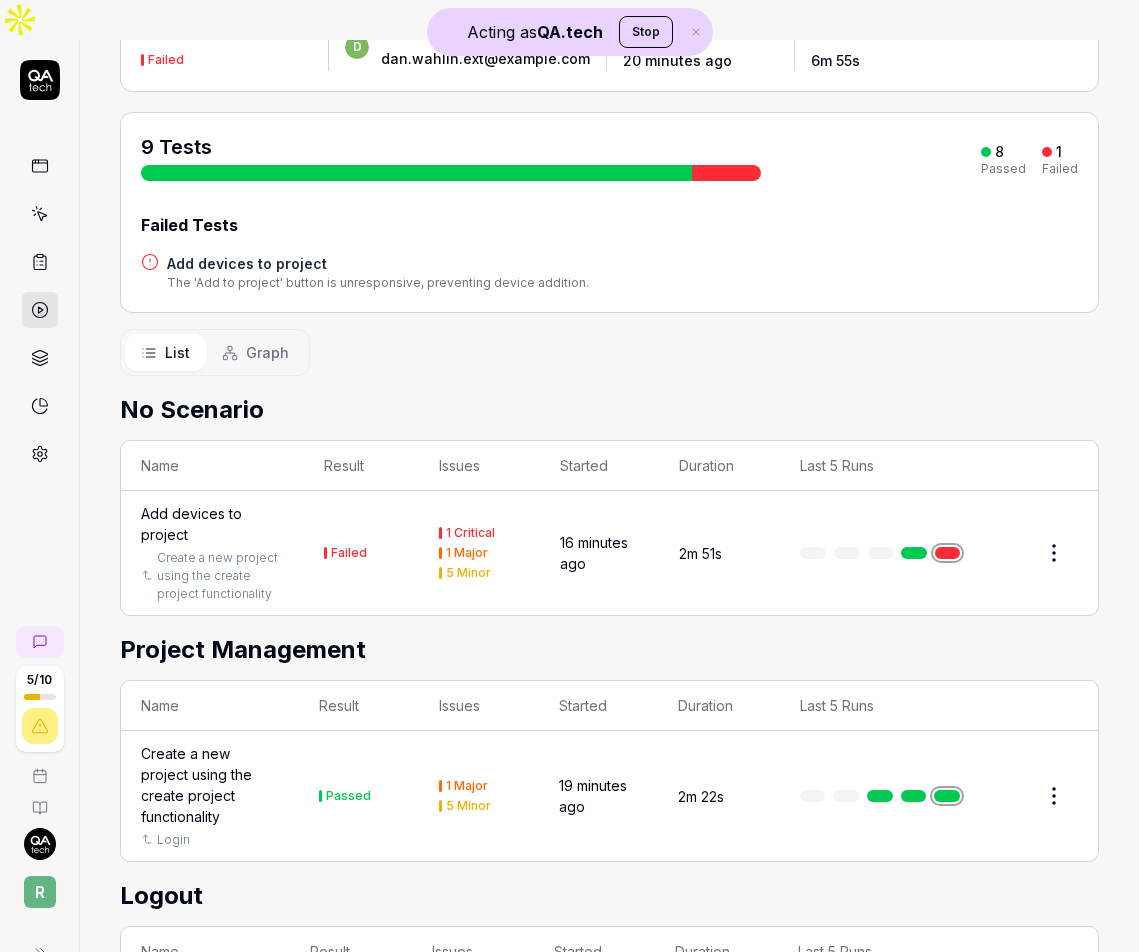 click at bounding box center [880, 553] 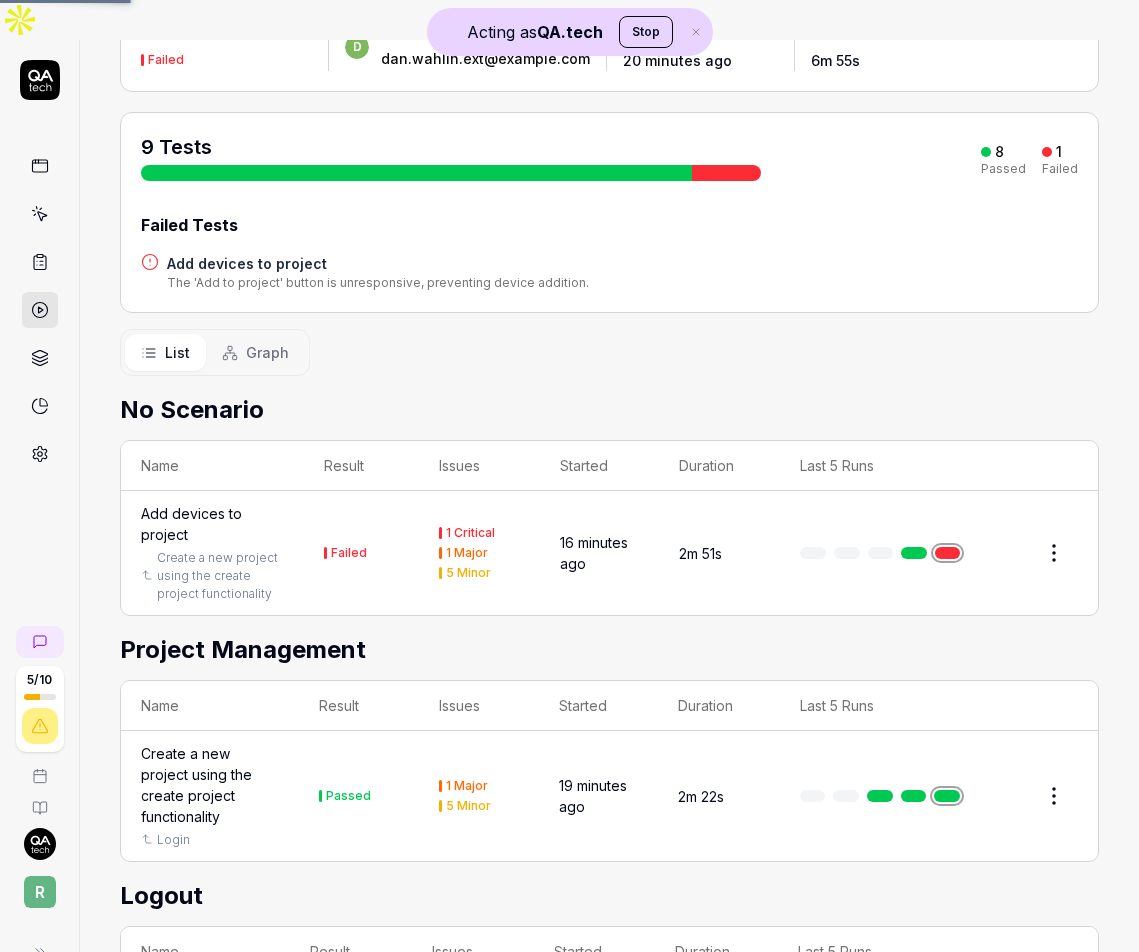 scroll, scrollTop: 0, scrollLeft: 0, axis: both 